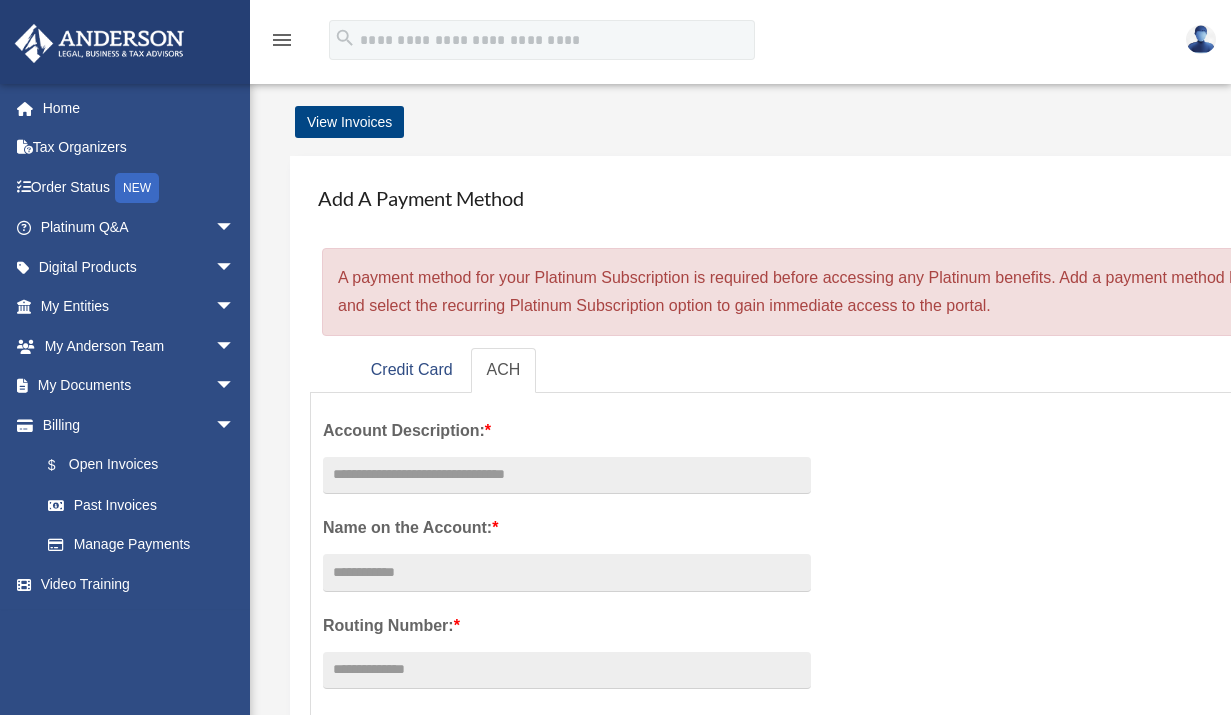 scroll, scrollTop: 0, scrollLeft: 0, axis: both 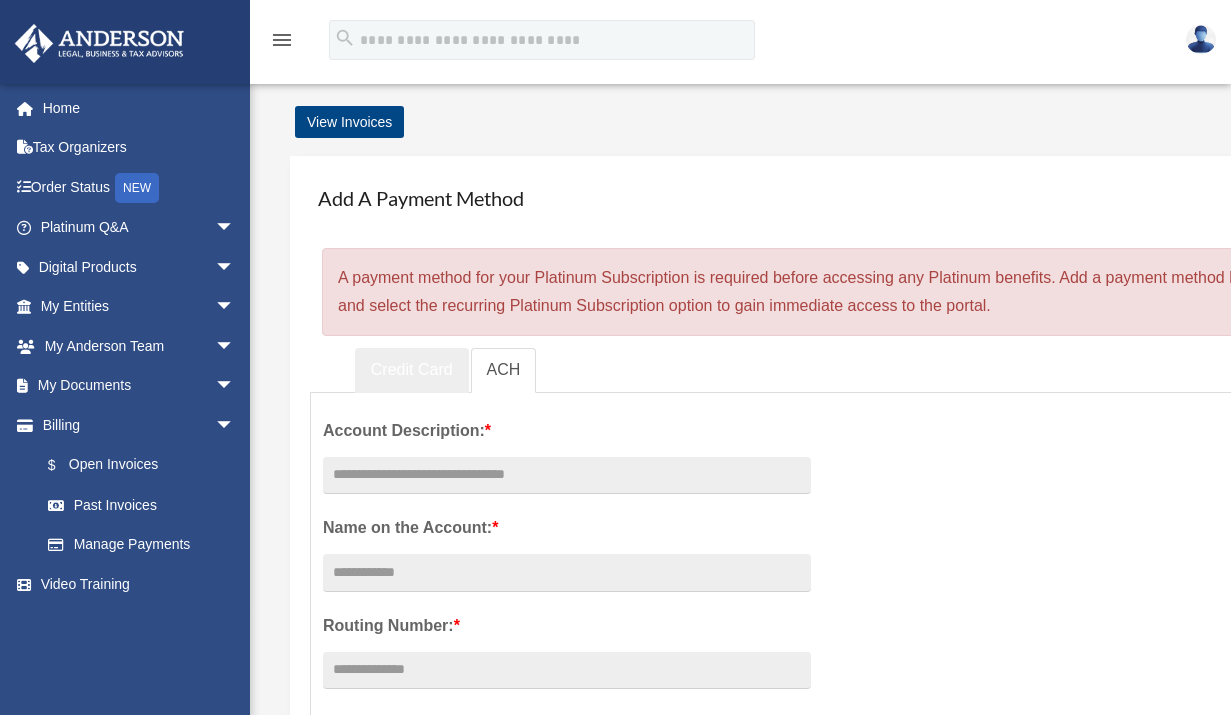 drag, startPoint x: 394, startPoint y: 369, endPoint x: 542, endPoint y: 502, distance: 198.9799 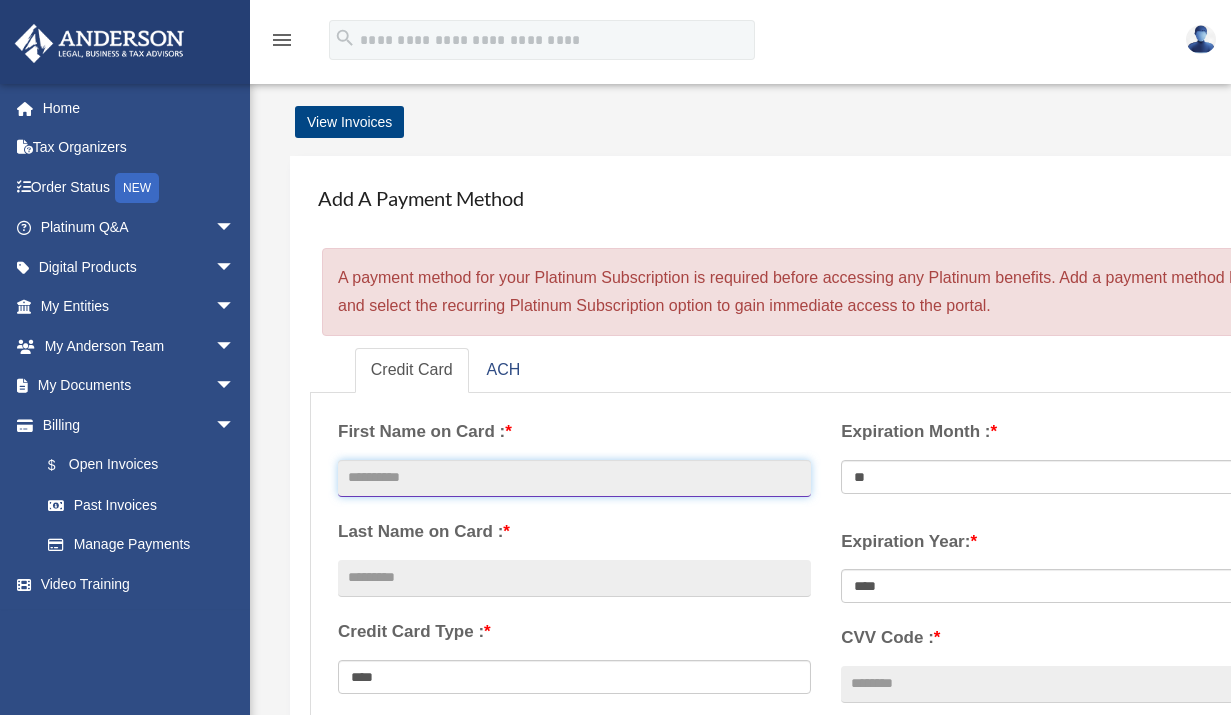click at bounding box center [574, 479] 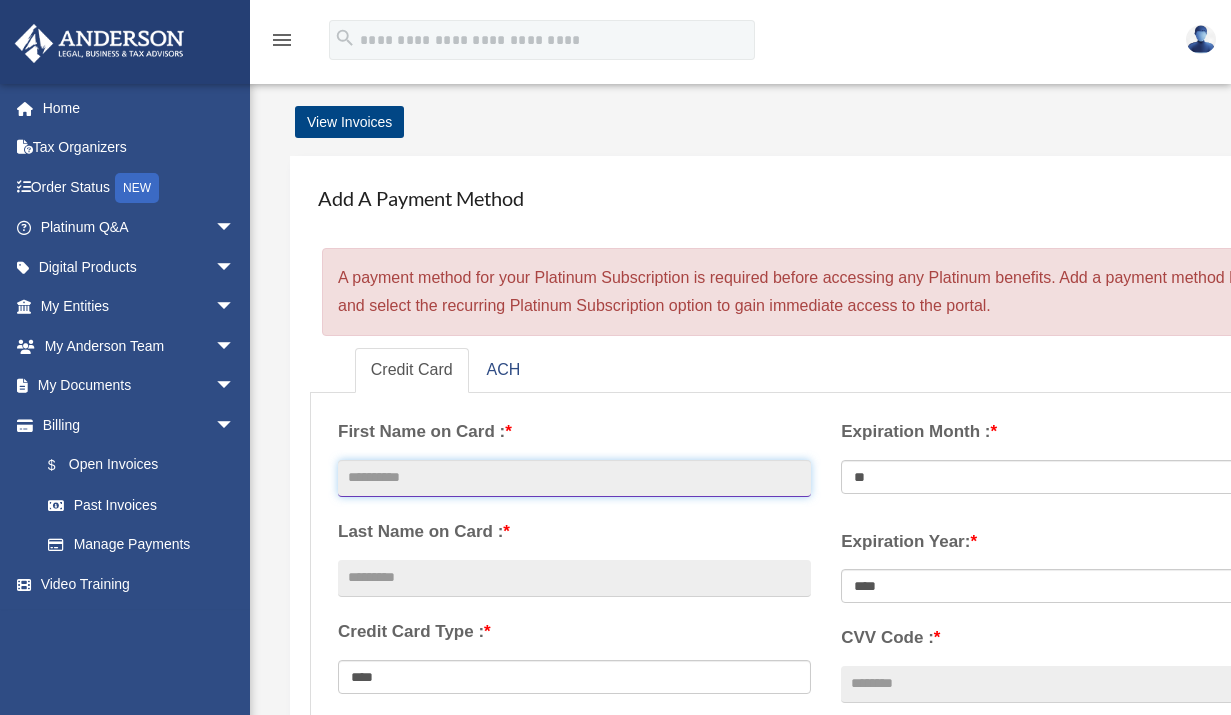 click at bounding box center (574, 479) 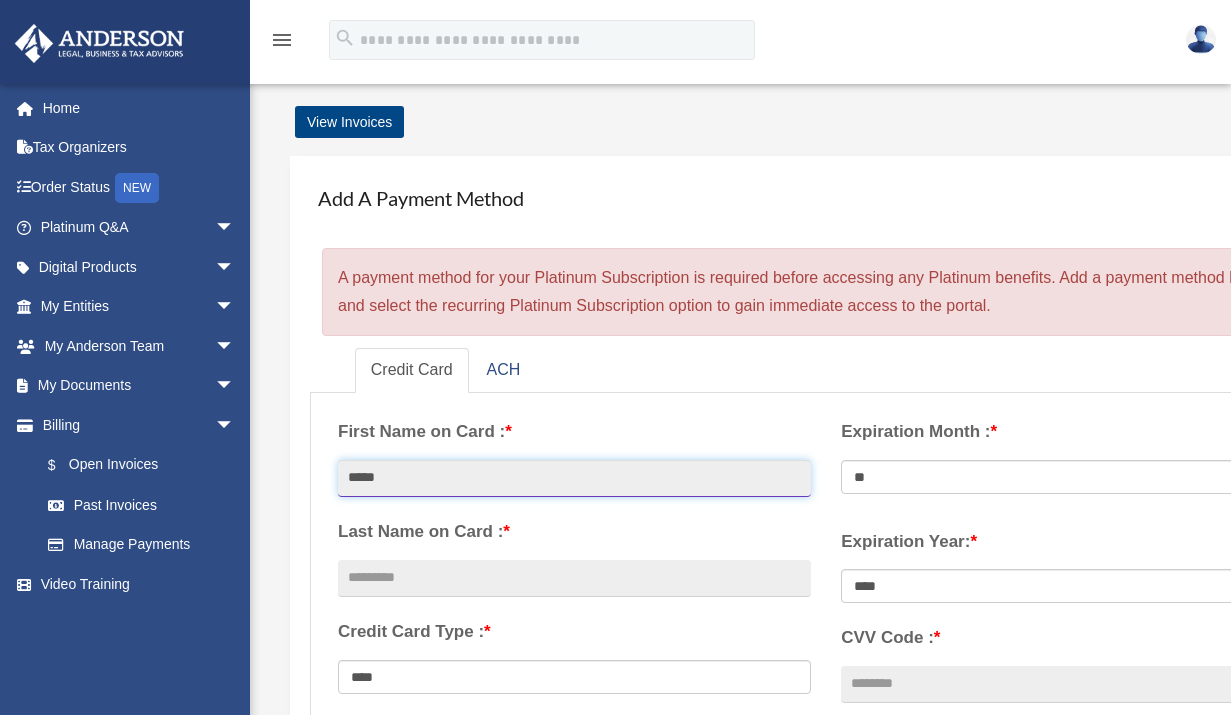 type on "*****" 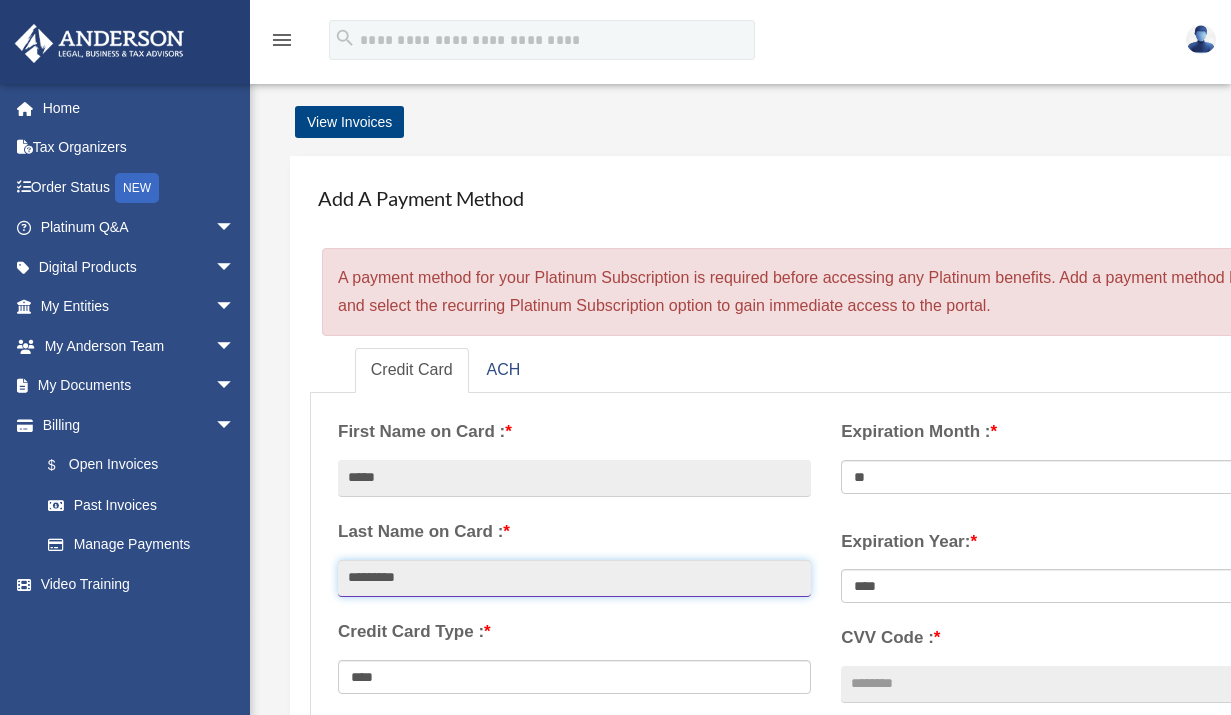 type on "*********" 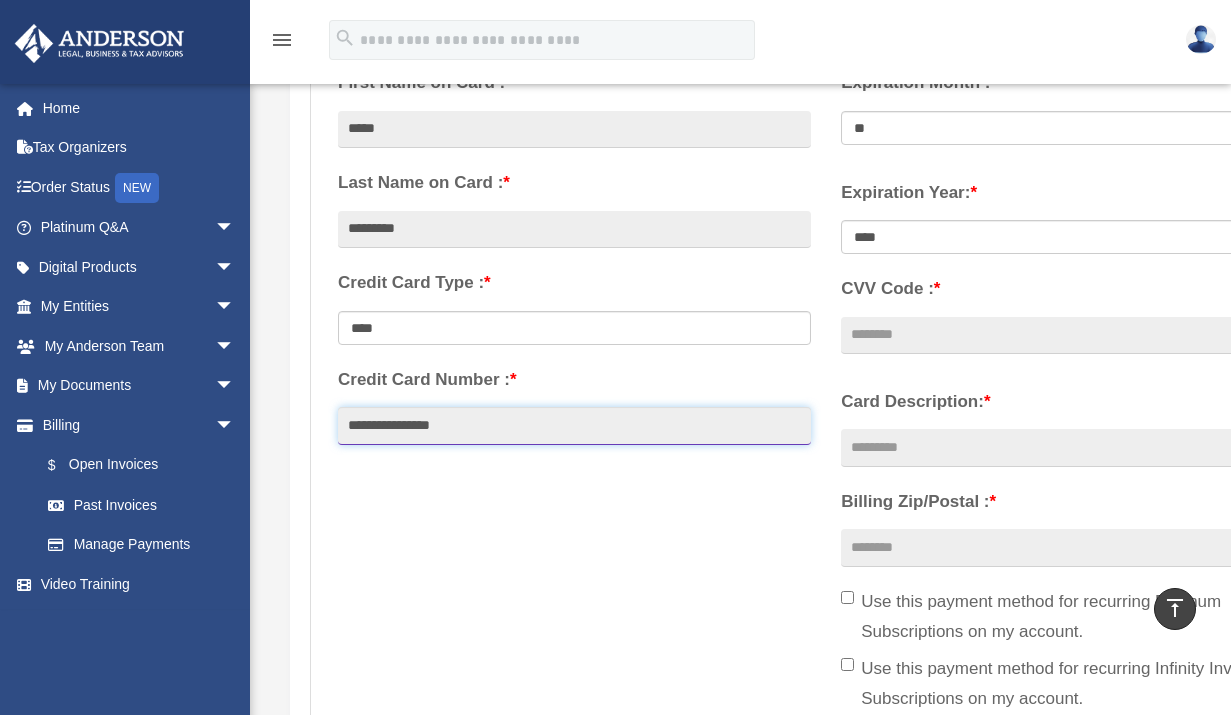 scroll, scrollTop: 18, scrollLeft: 0, axis: vertical 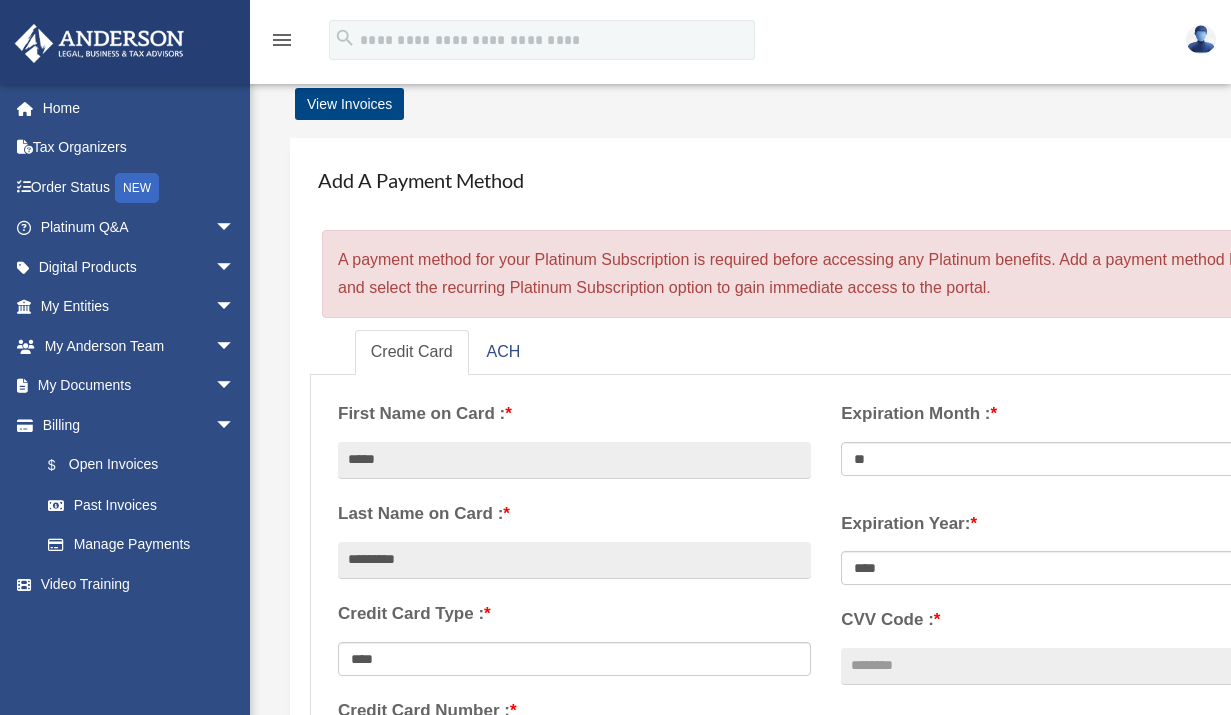 type on "**********" 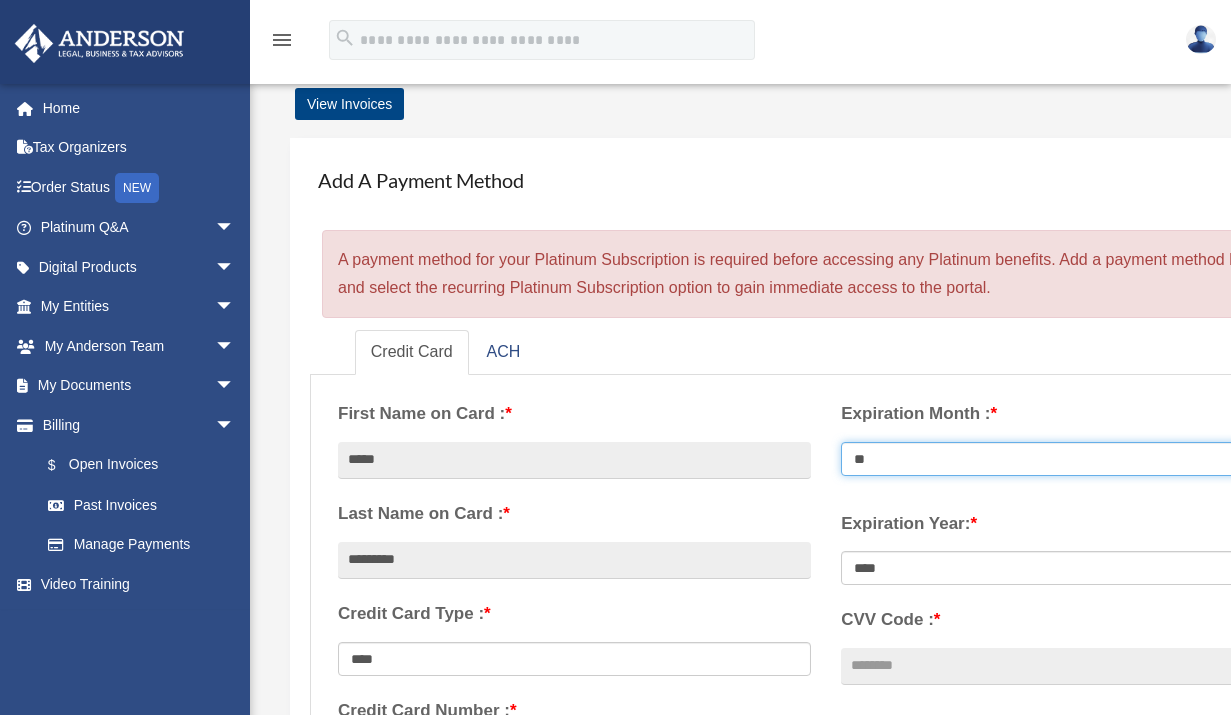 click on "**
**
**
**
**
**
**
** ** ** ** **" at bounding box center (1077, 459) 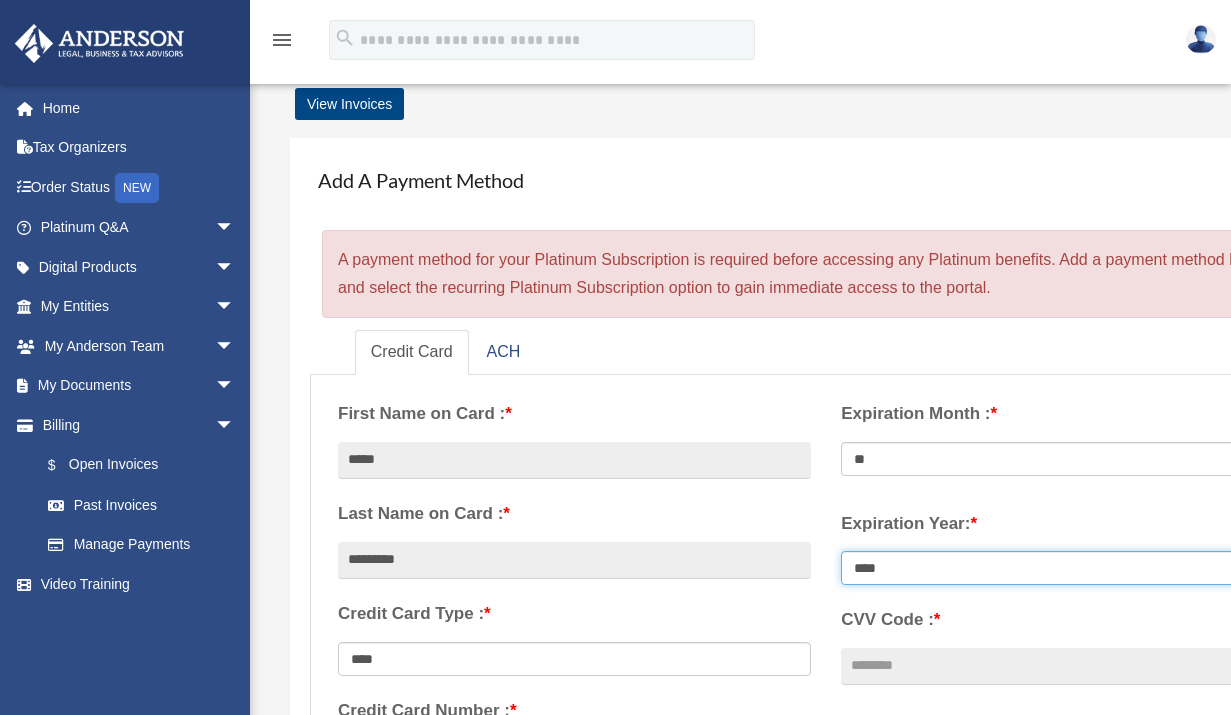 click on "****
****
****
****
****
****
****
**** ****" at bounding box center [1077, 568] 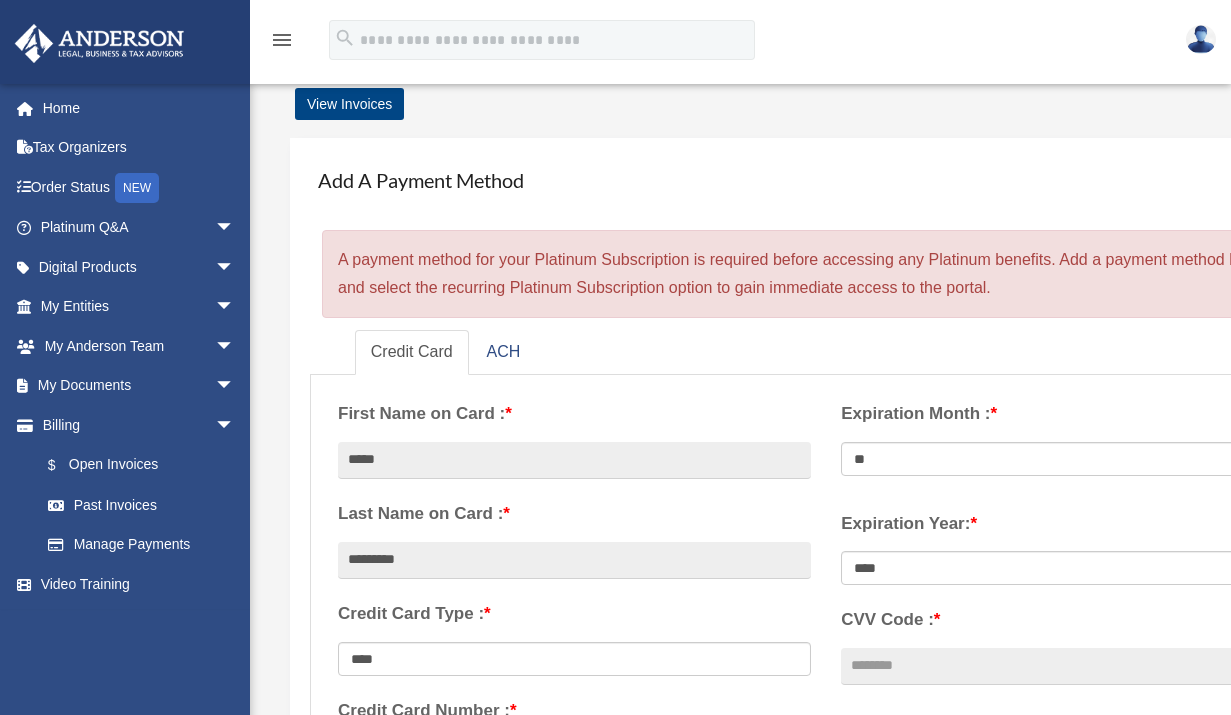 click on "CVV Code : *" at bounding box center [1077, 620] 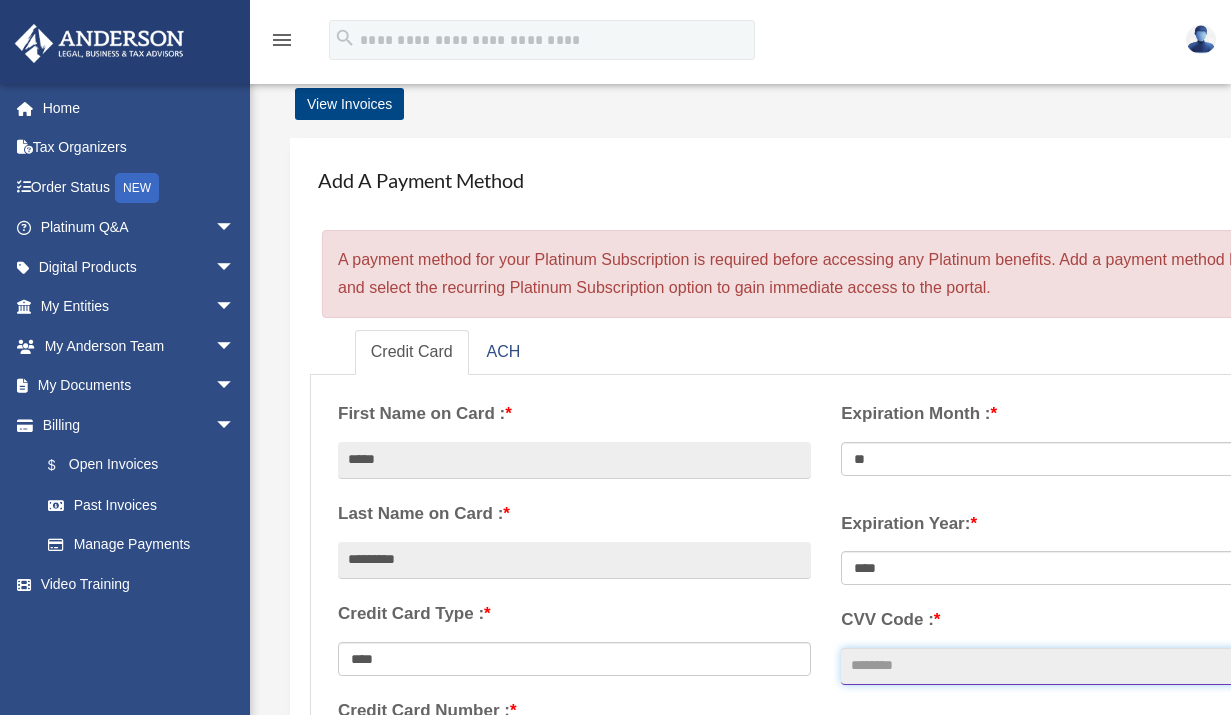 click on "CVV Code : *" at bounding box center [1077, 667] 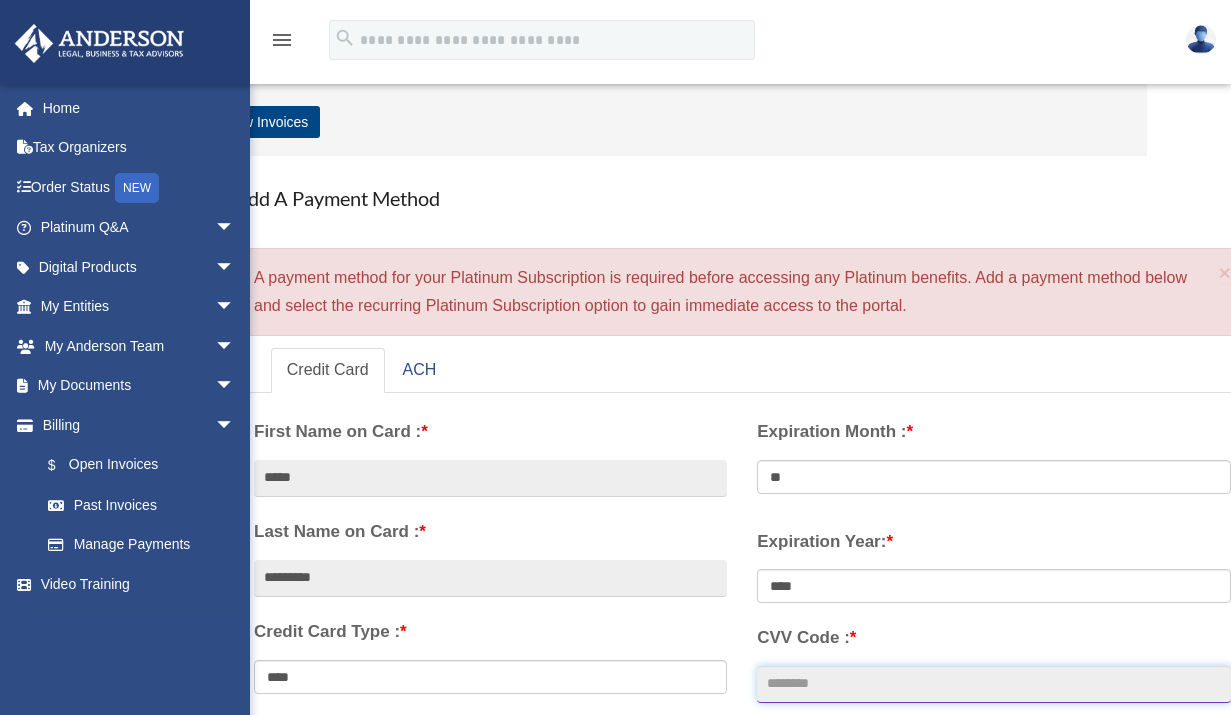 click on "CVV Code : *" at bounding box center [993, 685] 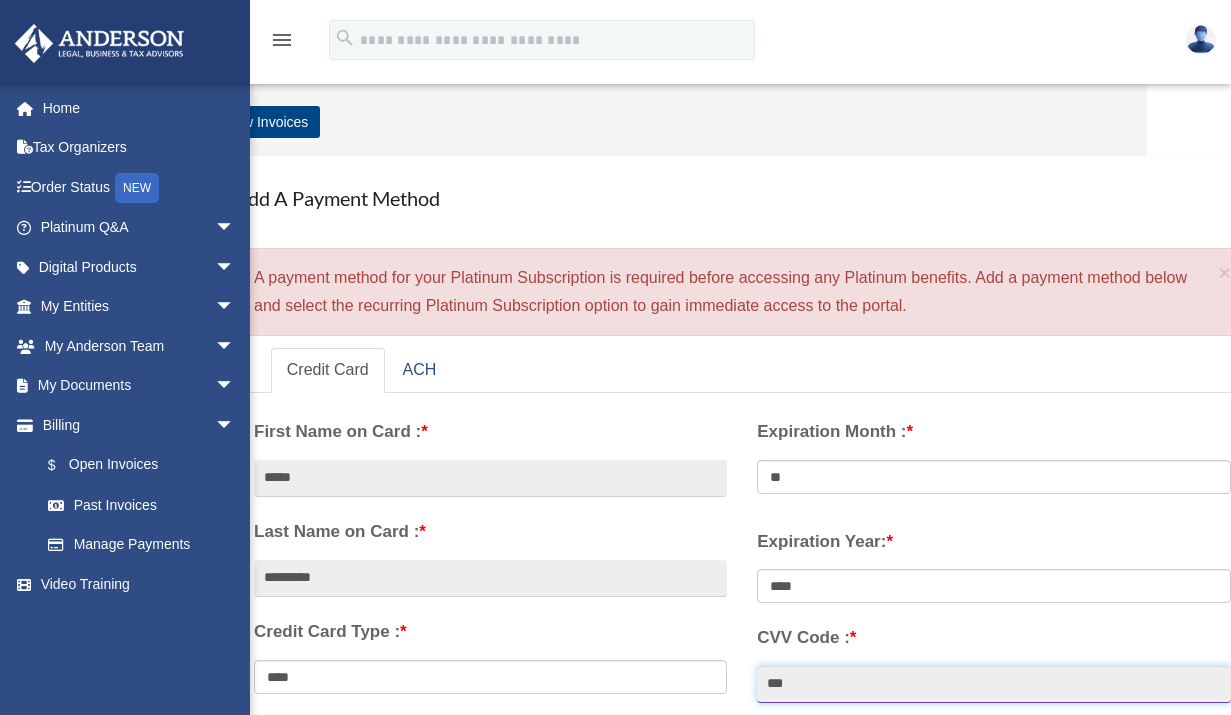 type on "***" 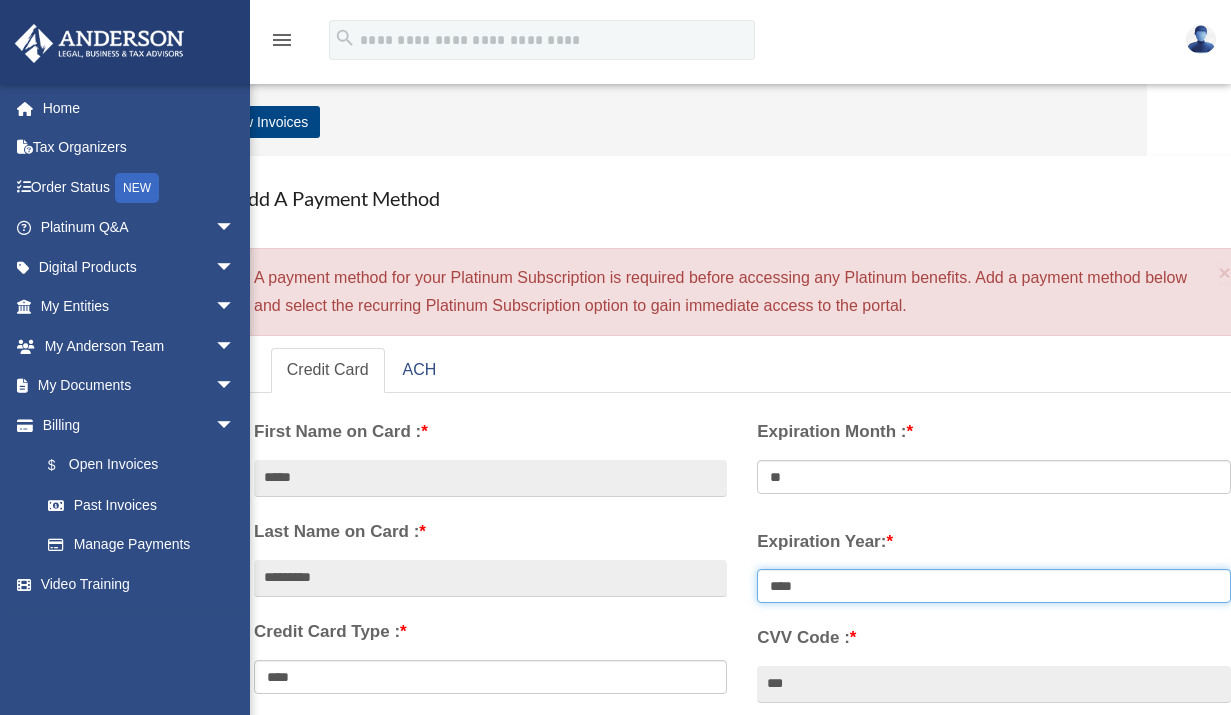 click on "****
****
****
****
****
****
****
**** ****" at bounding box center (993, 586) 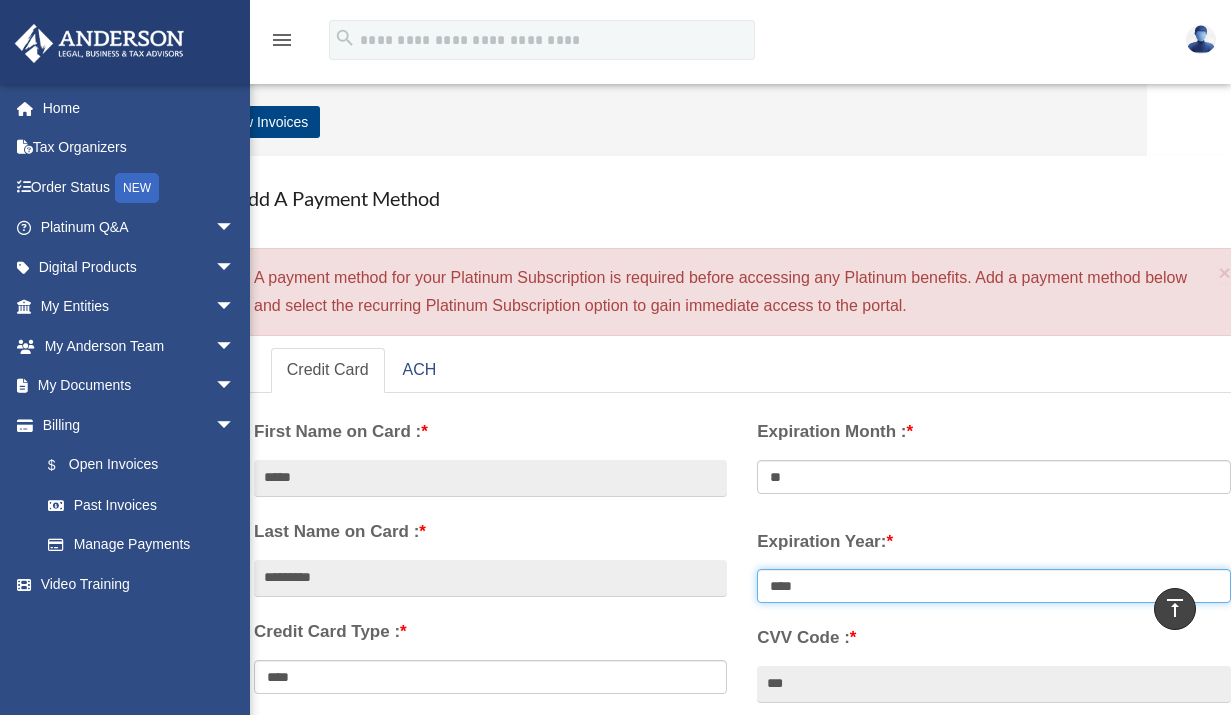 scroll, scrollTop: 618, scrollLeft: 0, axis: vertical 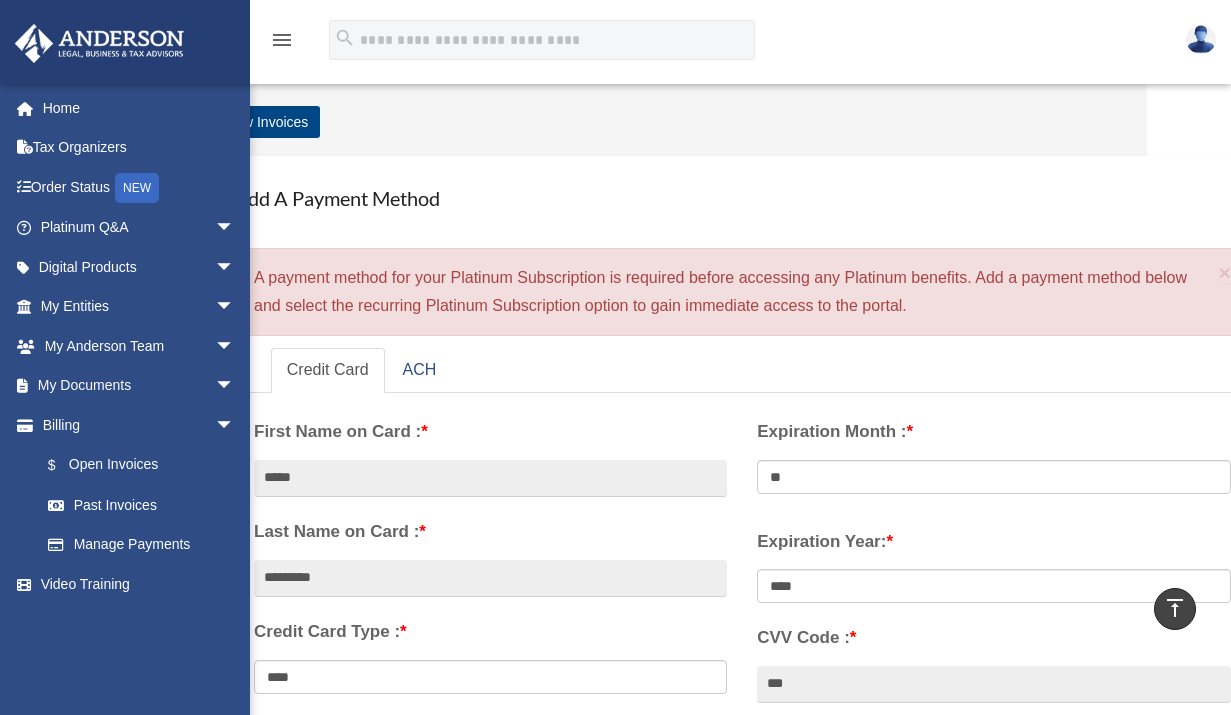 click on "Card Description: *" at bounding box center (993, 797) 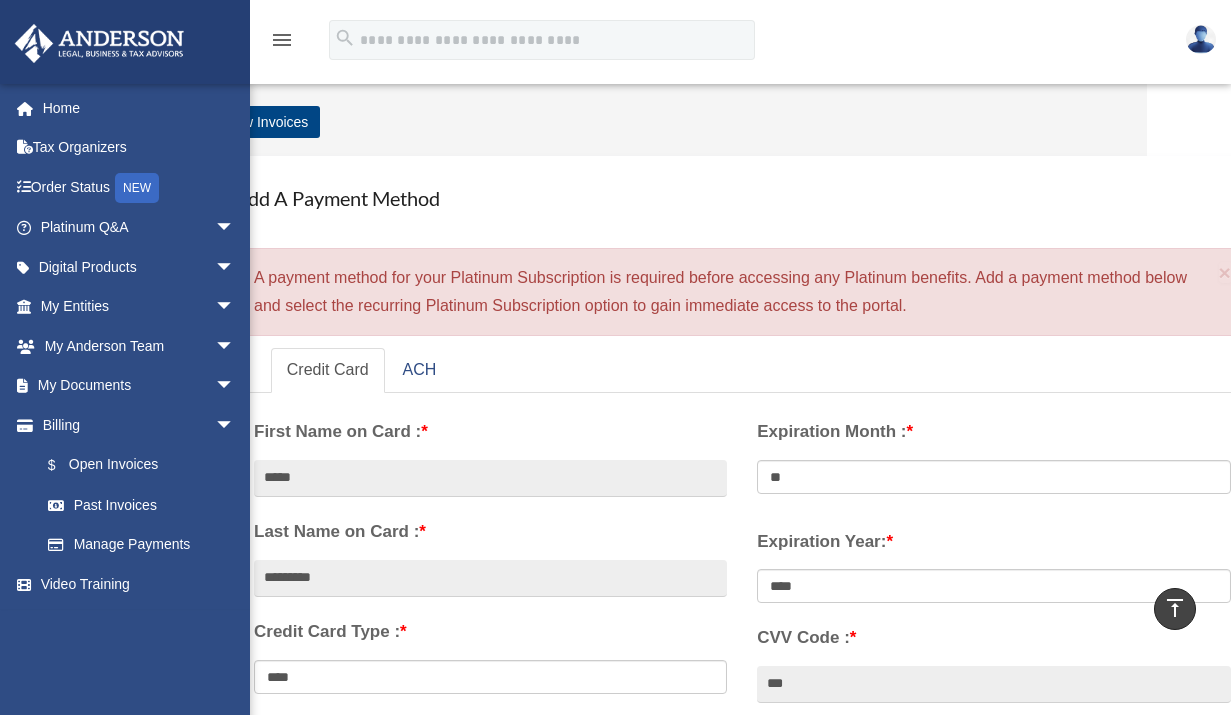 type on "**********" 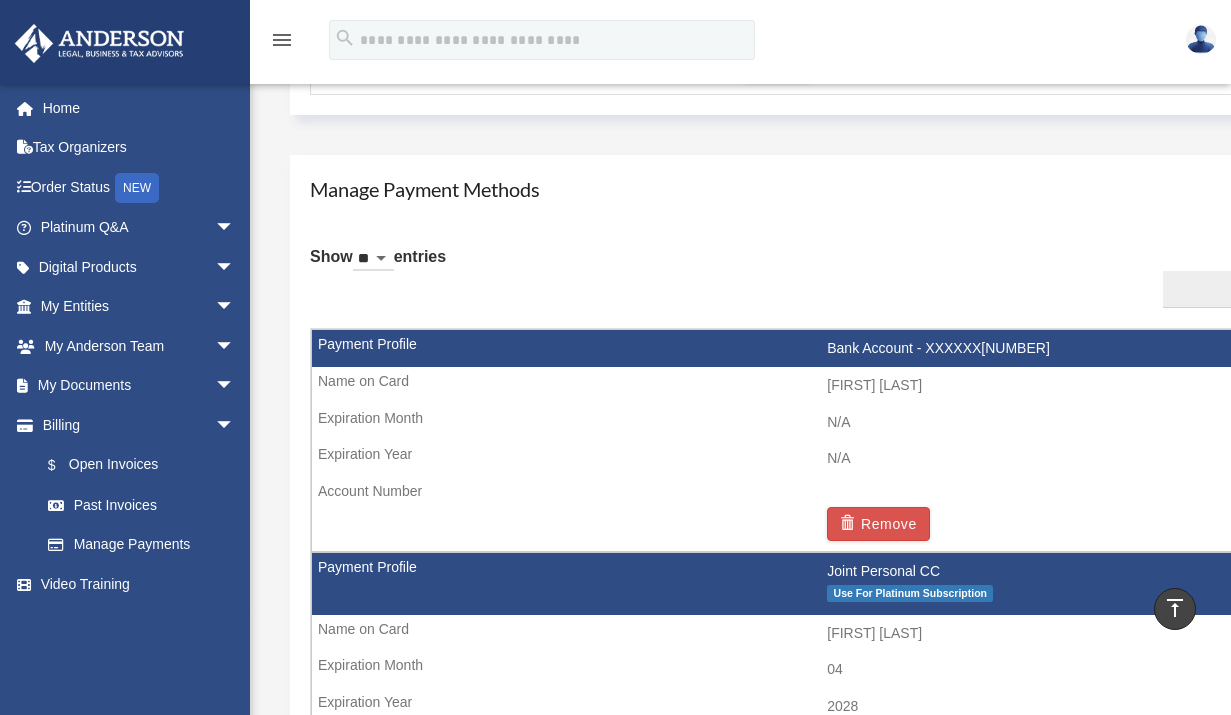 scroll, scrollTop: 800, scrollLeft: 0, axis: vertical 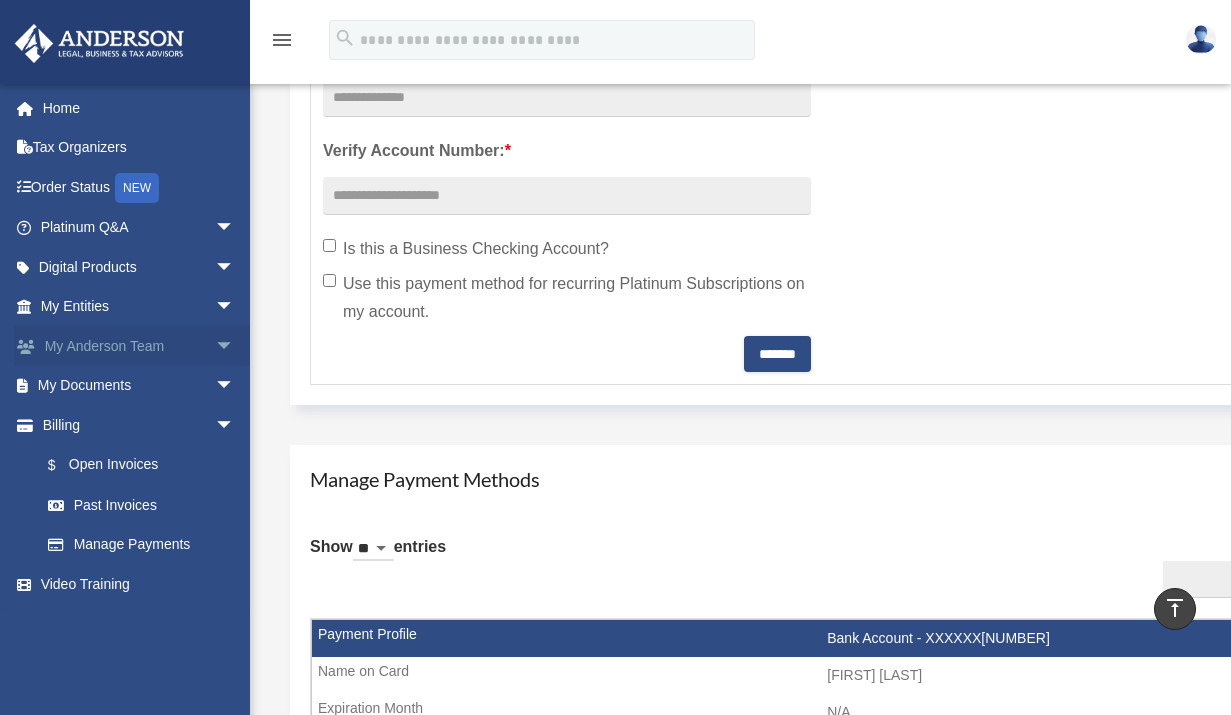 click on "arrow_drop_down" at bounding box center [235, 346] 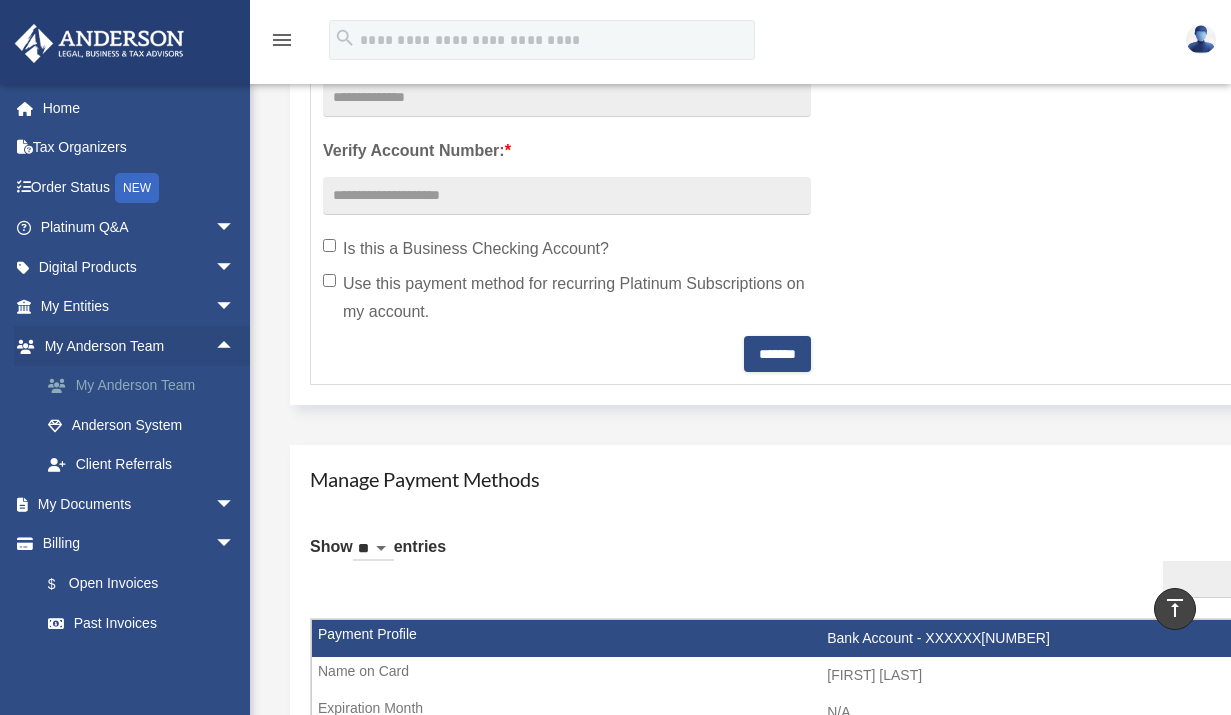 click on "My Anderson Team" at bounding box center (146, 386) 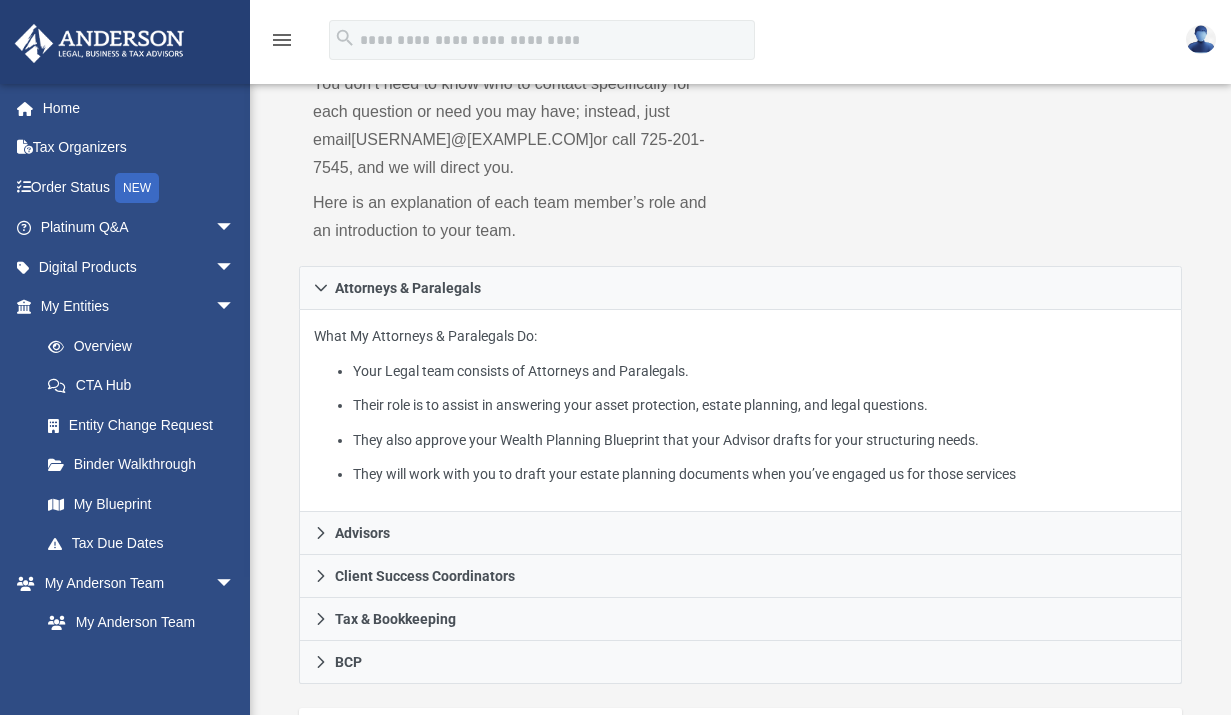 scroll, scrollTop: 300, scrollLeft: 0, axis: vertical 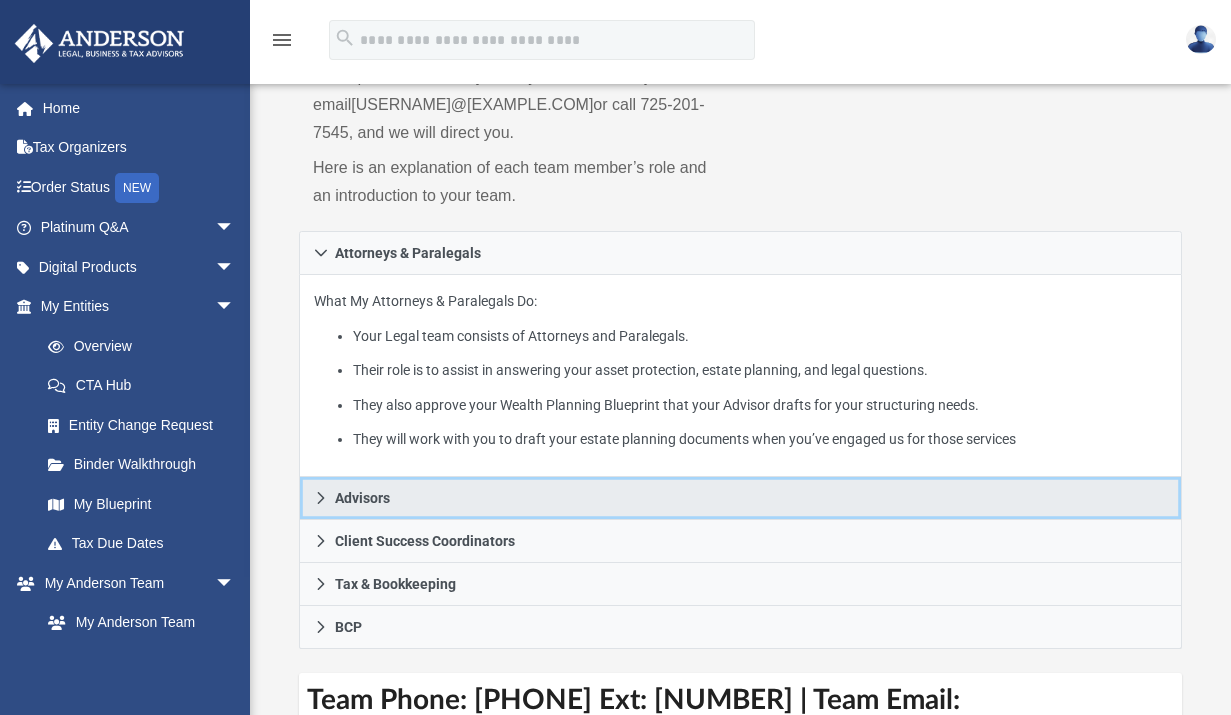 click on "Advisors" at bounding box center [362, 498] 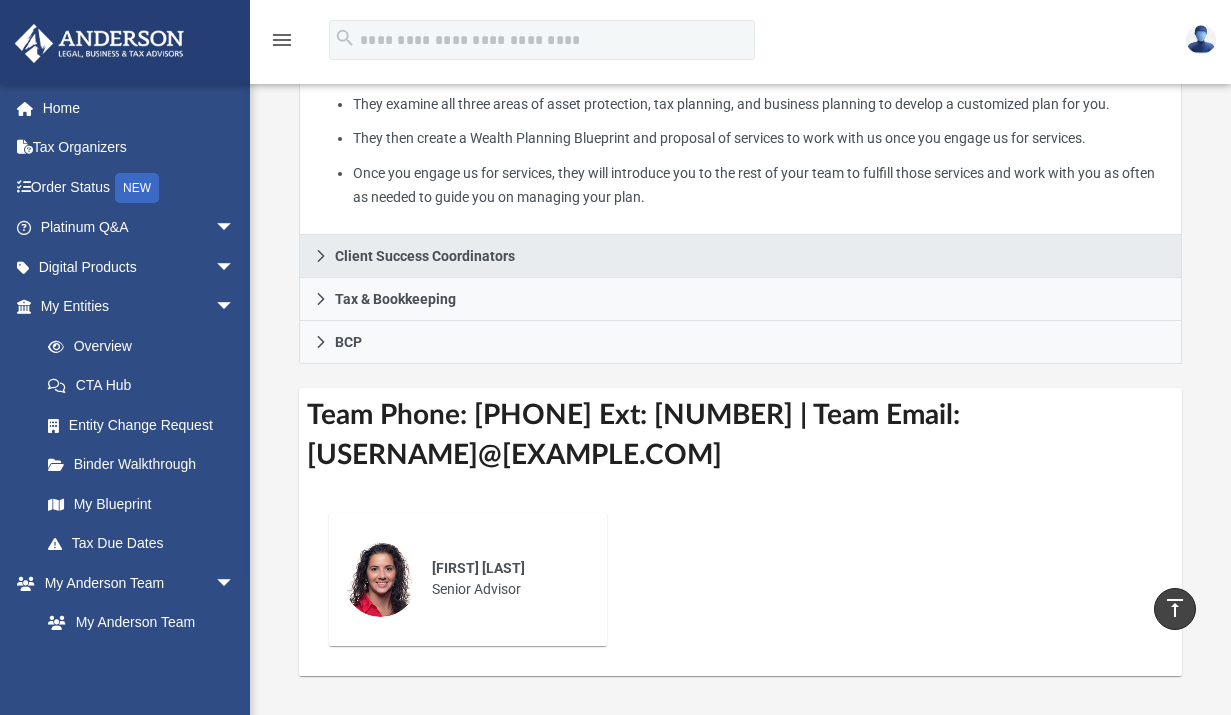 scroll, scrollTop: 600, scrollLeft: 0, axis: vertical 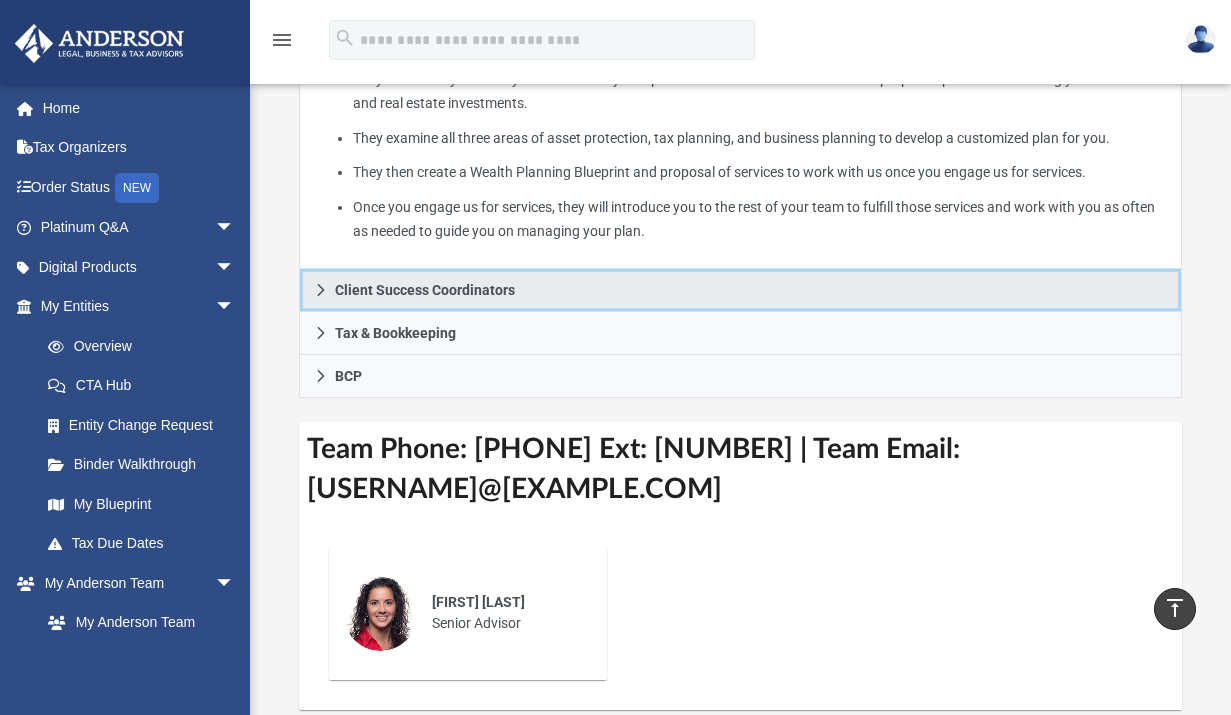 click on "Client Success Coordinators" at bounding box center [425, 290] 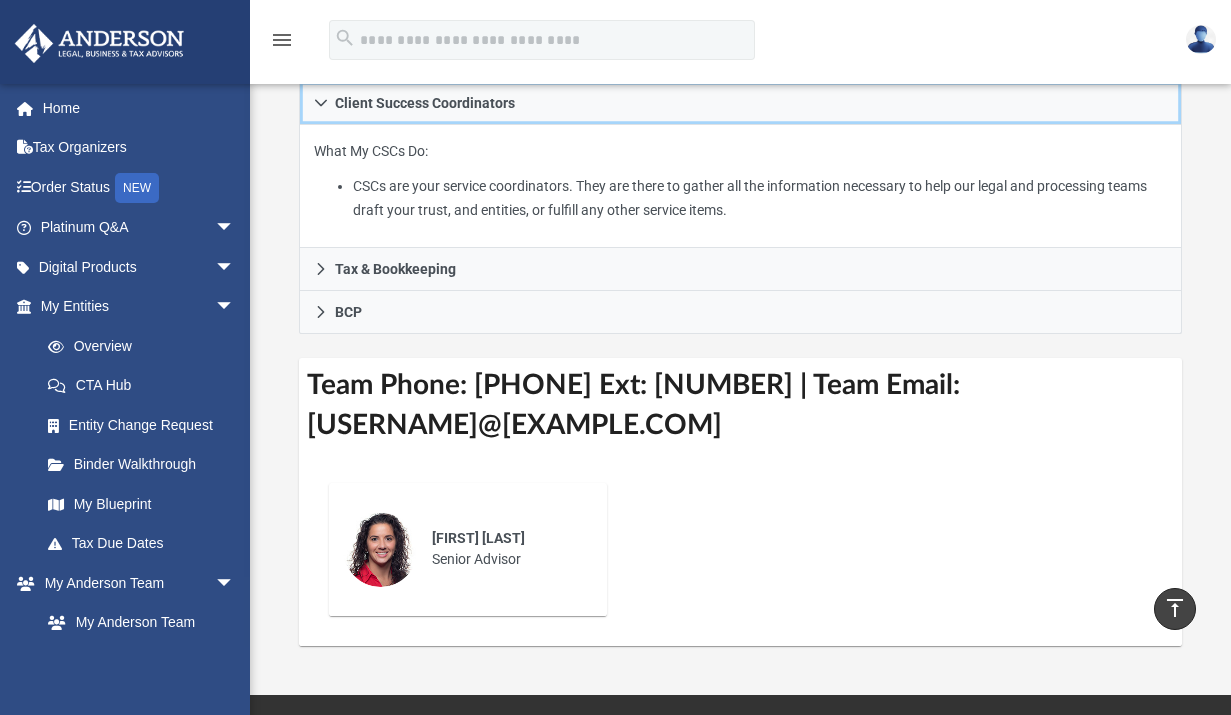 scroll, scrollTop: 500, scrollLeft: 0, axis: vertical 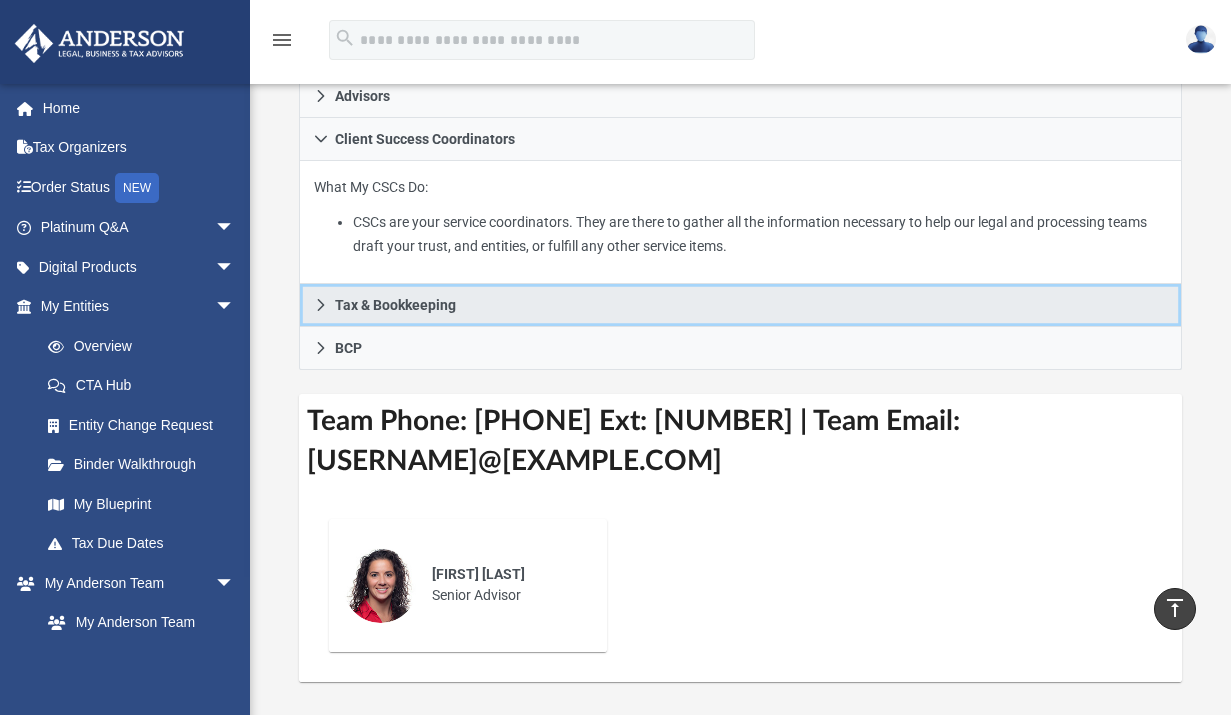 click on "Tax & Bookkeeping" at bounding box center (395, 305) 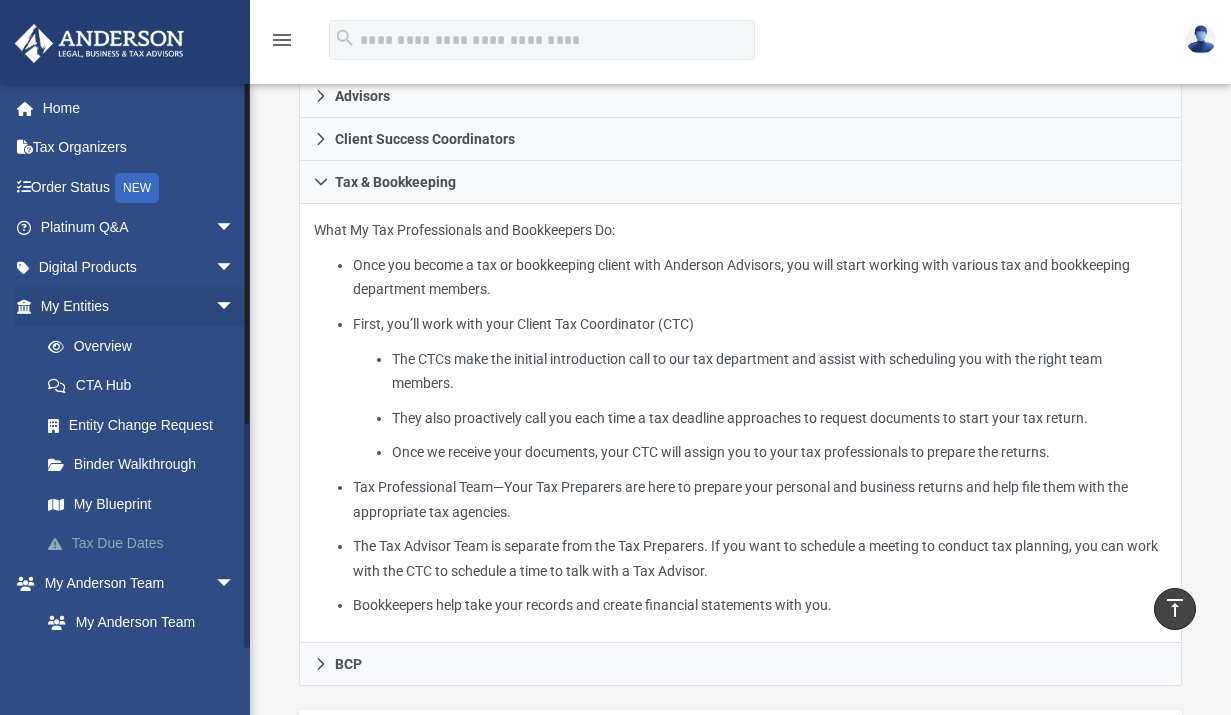 click on "Tax Due Dates" at bounding box center (146, 544) 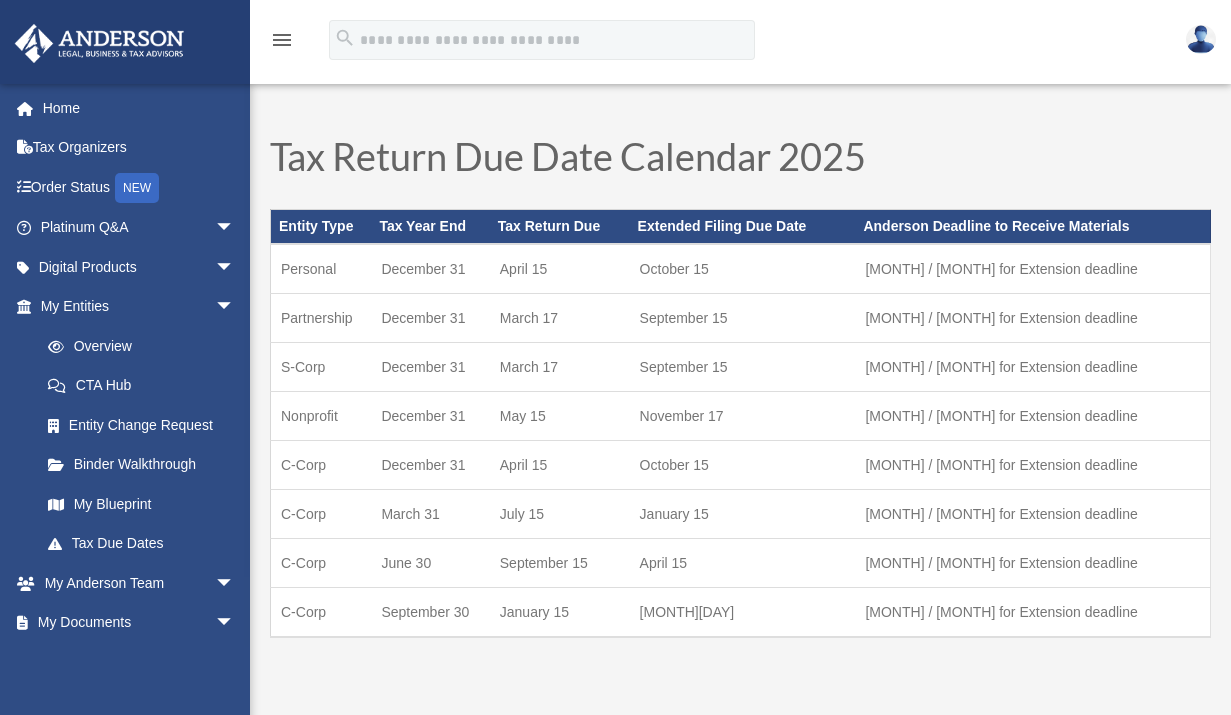 scroll, scrollTop: 0, scrollLeft: 0, axis: both 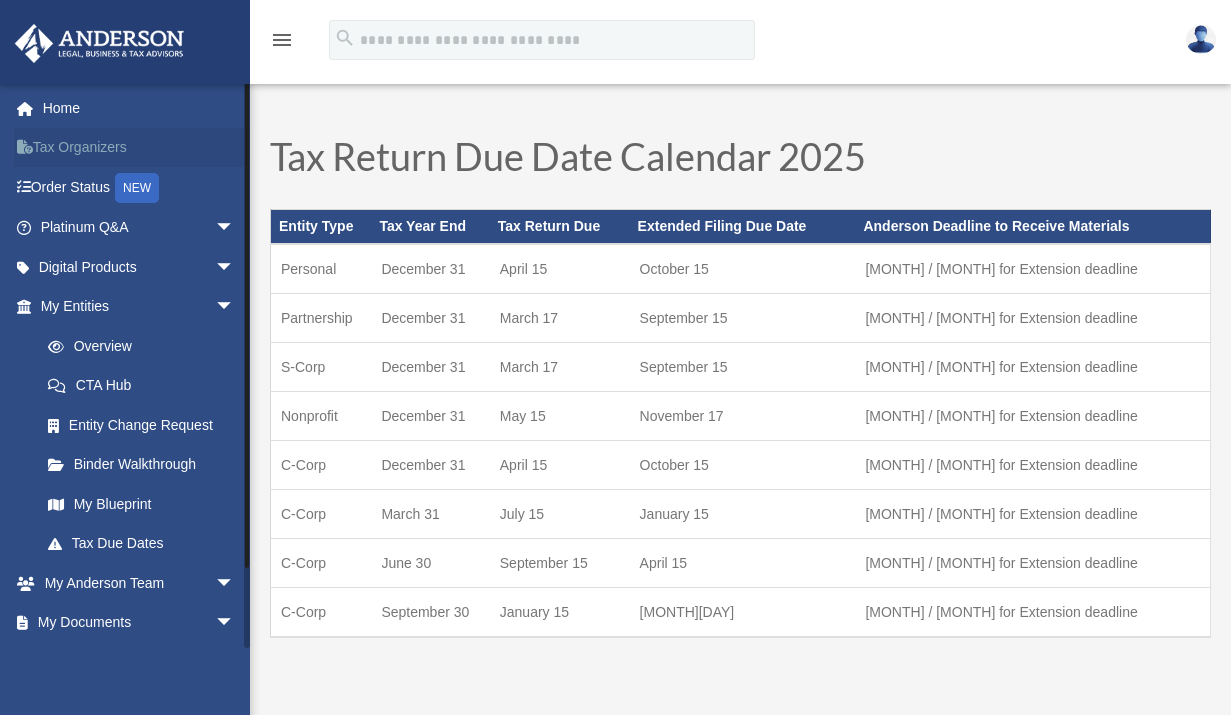 click on "Tax Organizers" at bounding box center (139, 148) 